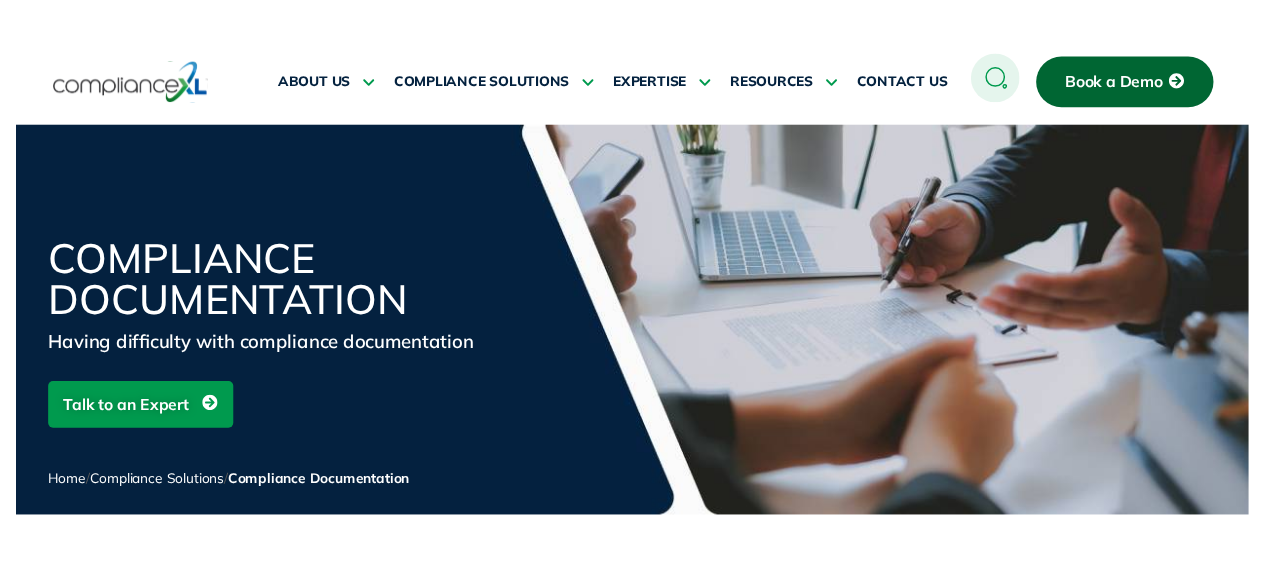 scroll, scrollTop: 512, scrollLeft: 0, axis: vertical 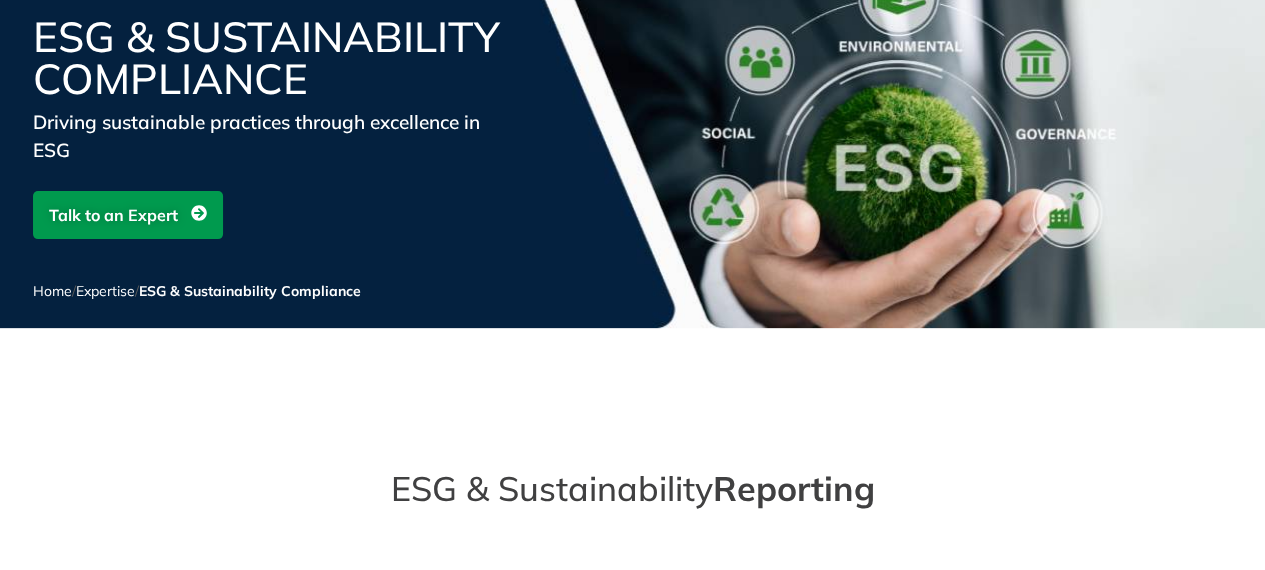 click on "ESG & Sustainability Compliance
Driving sustainable practices through excellence in ESG
Talk to an Expert
Home  /  Expertise  /  ESG & Sustainability Compliance
ESG & Sustainability
Reporting
To enhance the effectiveness of these ESG initiatives, businesses are now  incorporating Supplier ESG" at bounding box center (632, 2072) 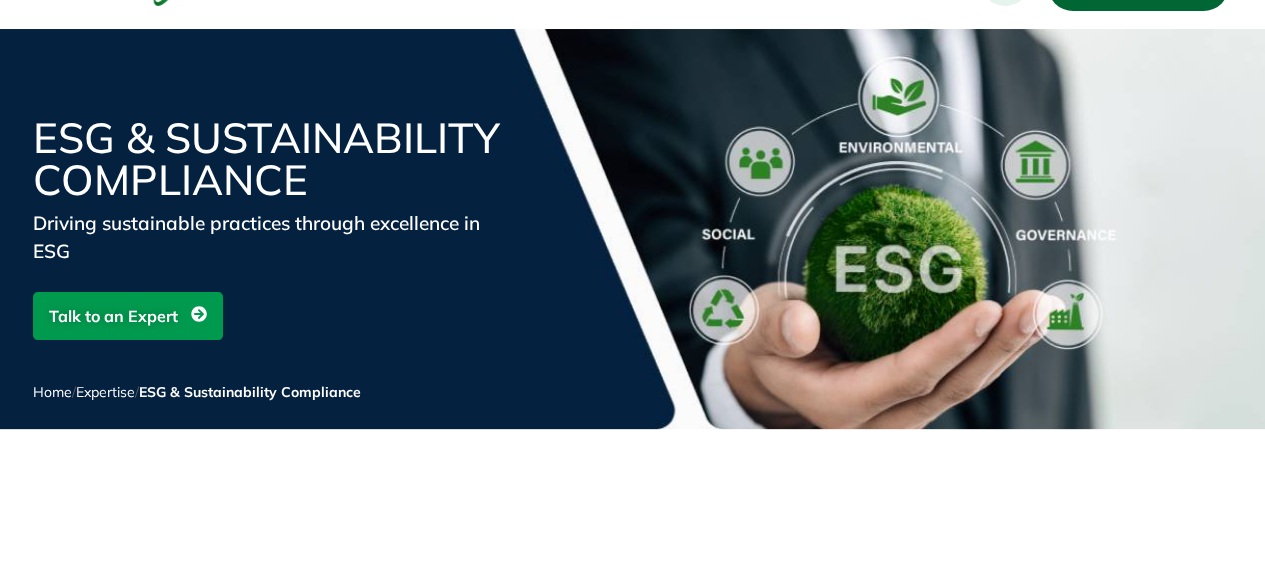 scroll, scrollTop: 100, scrollLeft: 0, axis: vertical 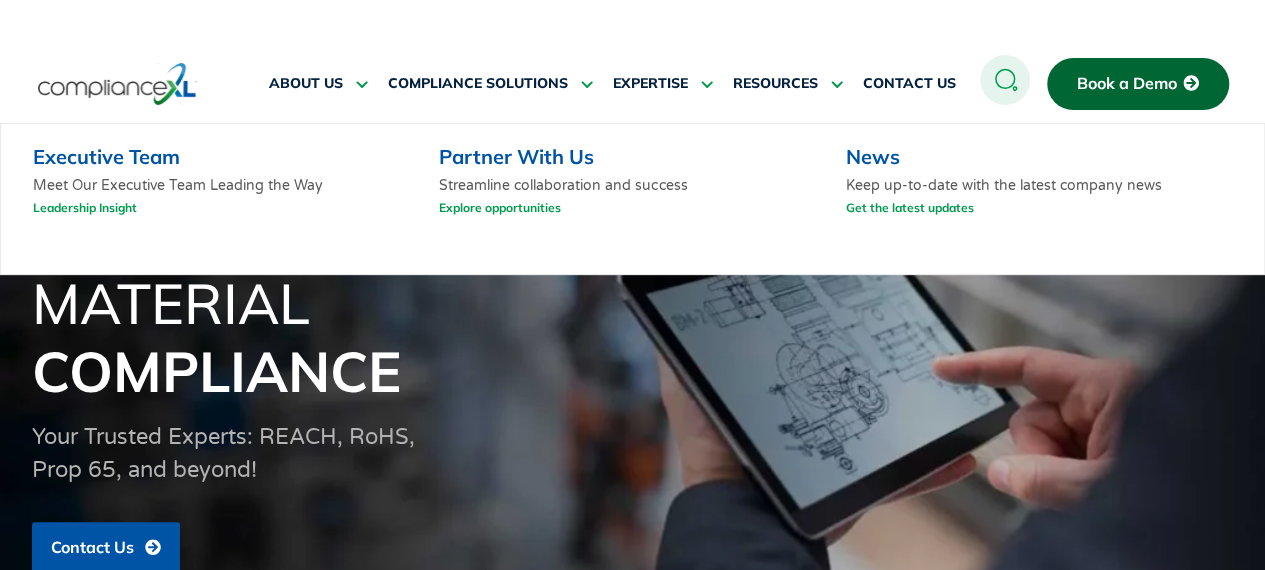 click on "Leadership Insight" at bounding box center (85, 207) 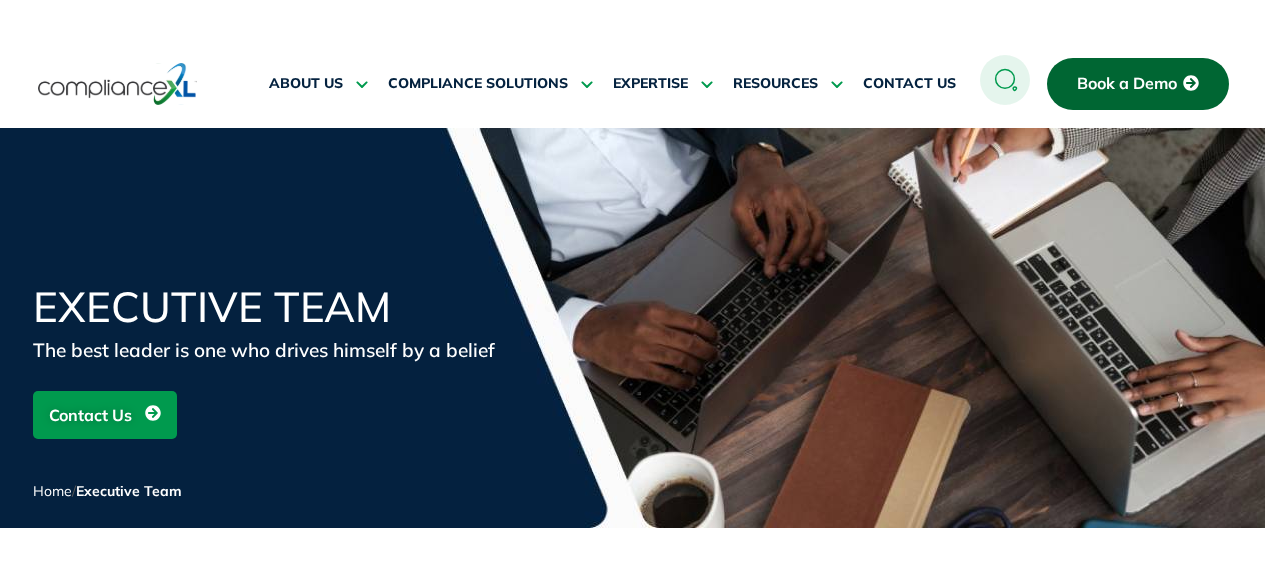 scroll, scrollTop: 0, scrollLeft: 0, axis: both 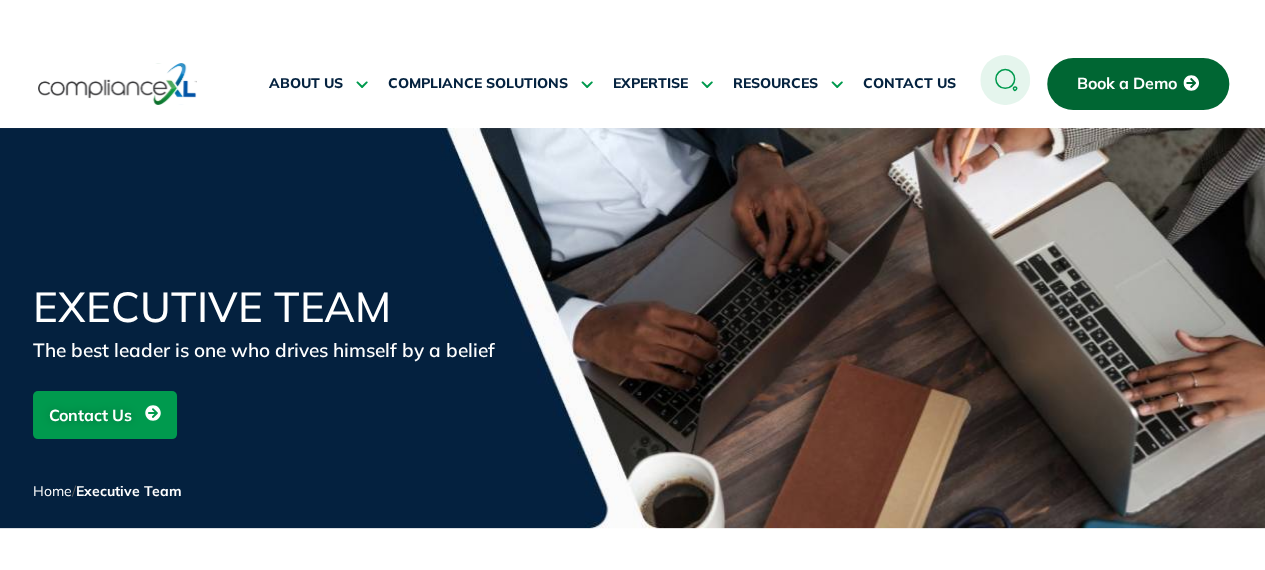 click 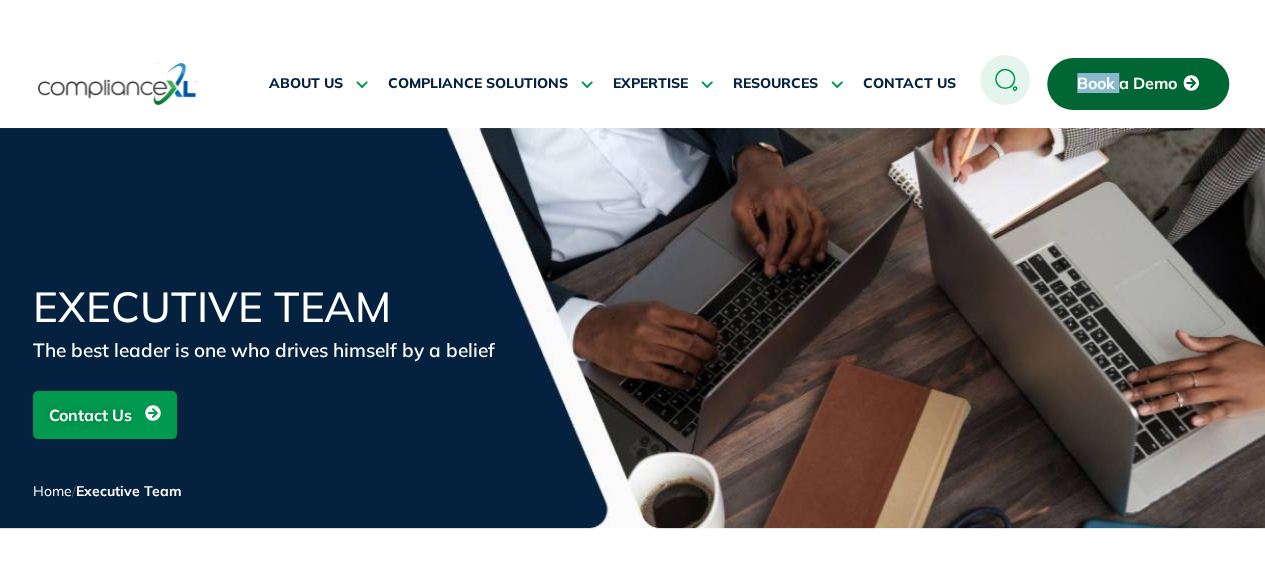 click 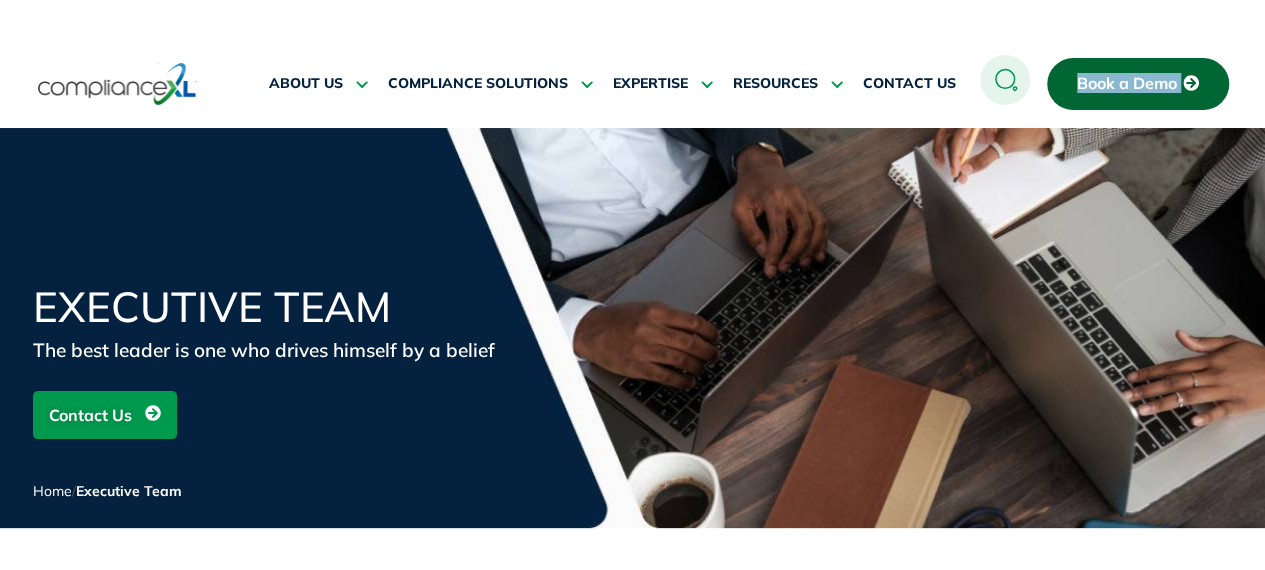click 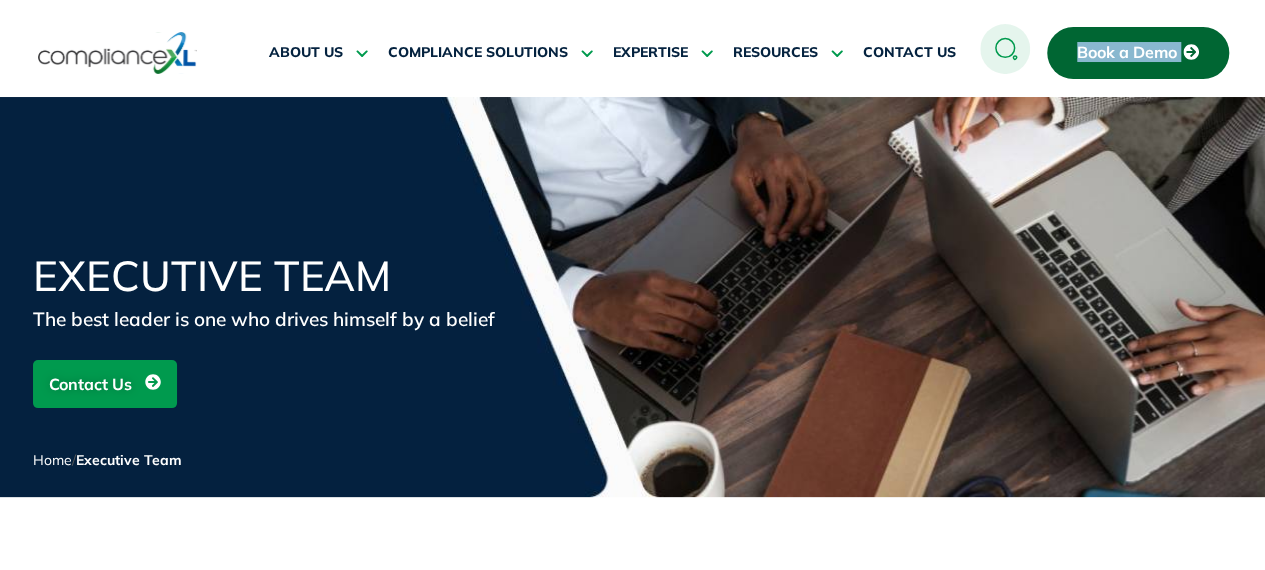 scroll, scrollTop: 0, scrollLeft: 0, axis: both 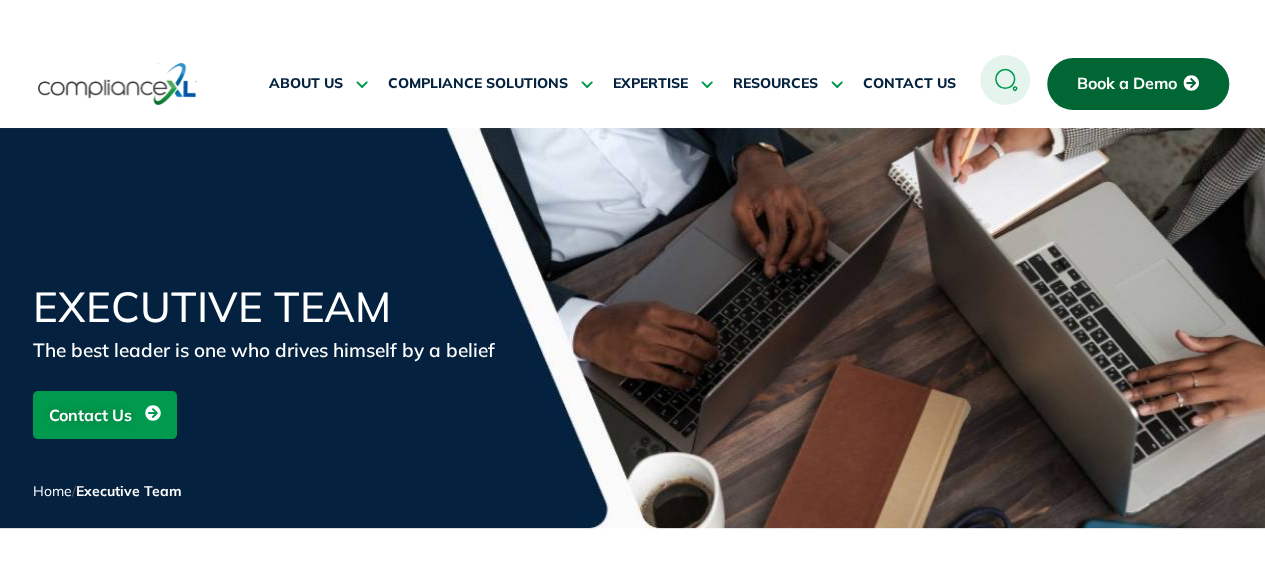 click at bounding box center (142, 84) 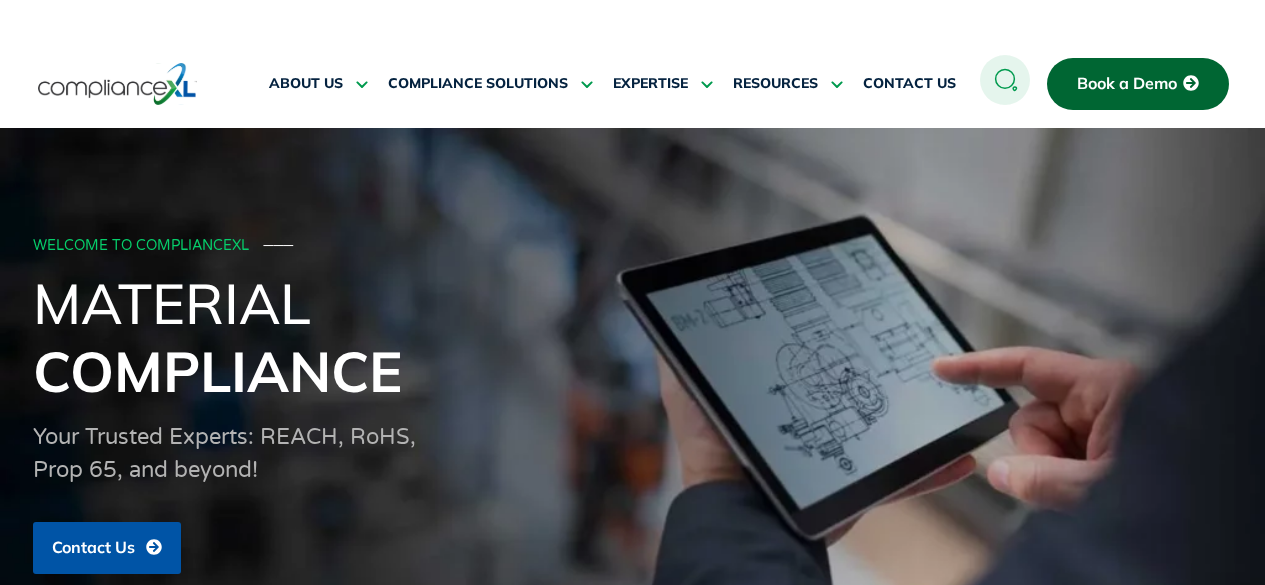 scroll, scrollTop: 0, scrollLeft: 0, axis: both 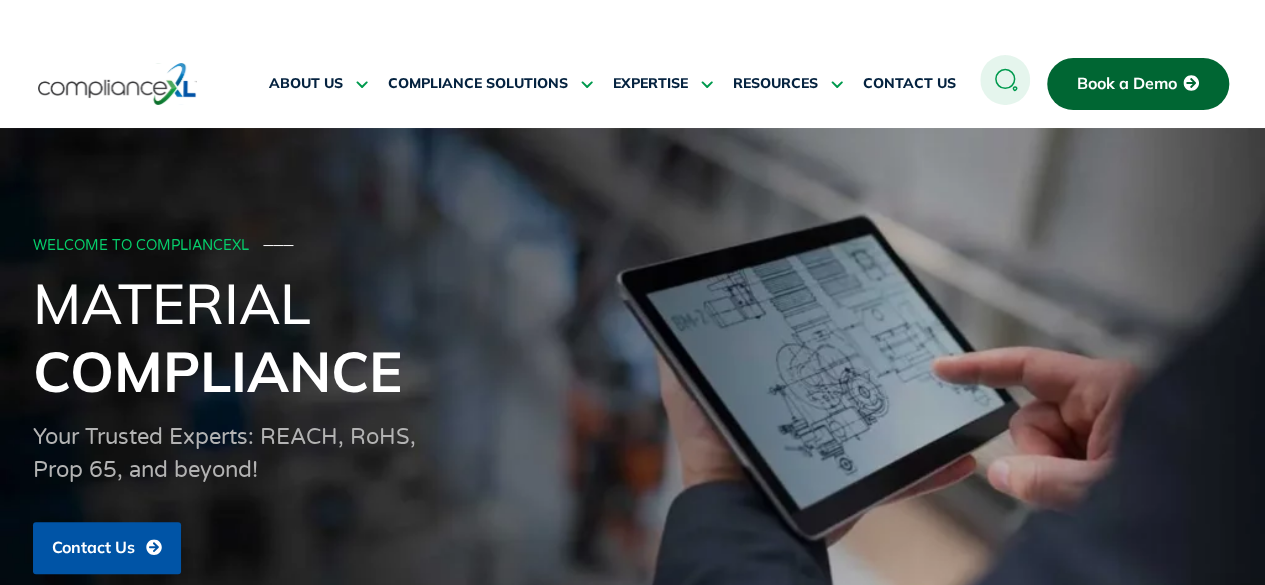 click 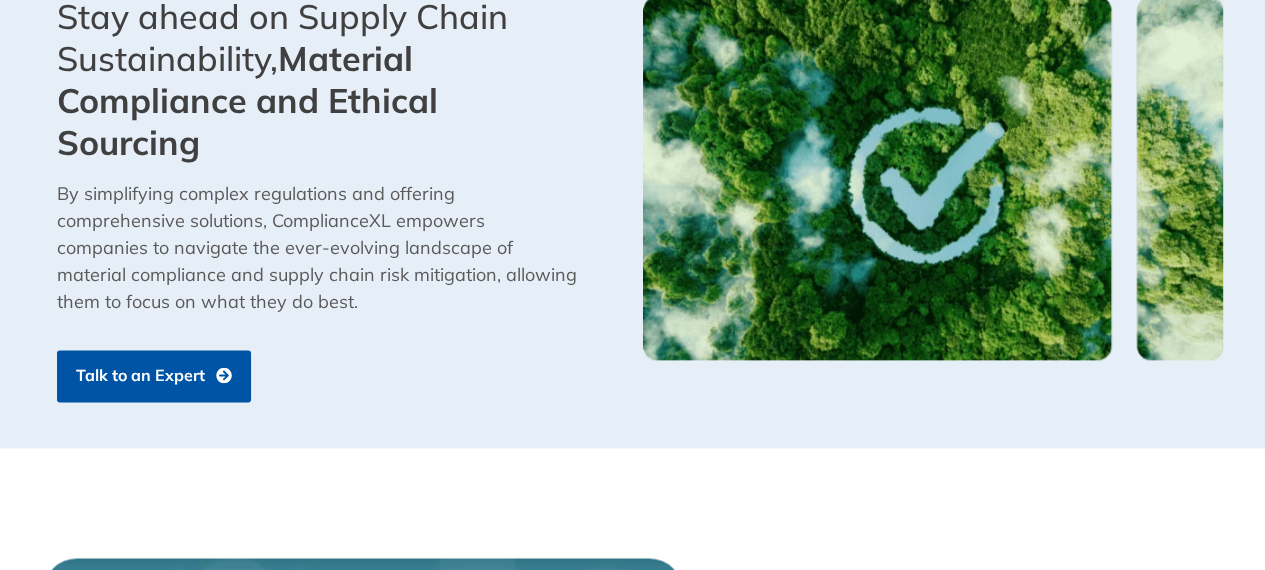 scroll, scrollTop: 1398, scrollLeft: 0, axis: vertical 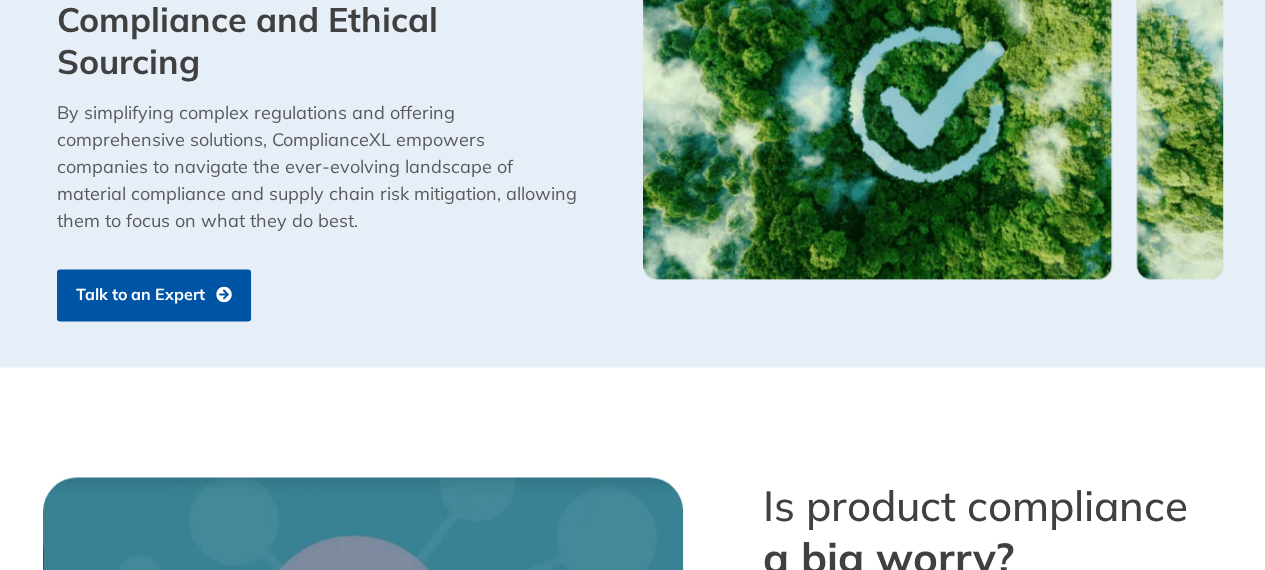 click on "Talk to an Expert" at bounding box center [140, 295] 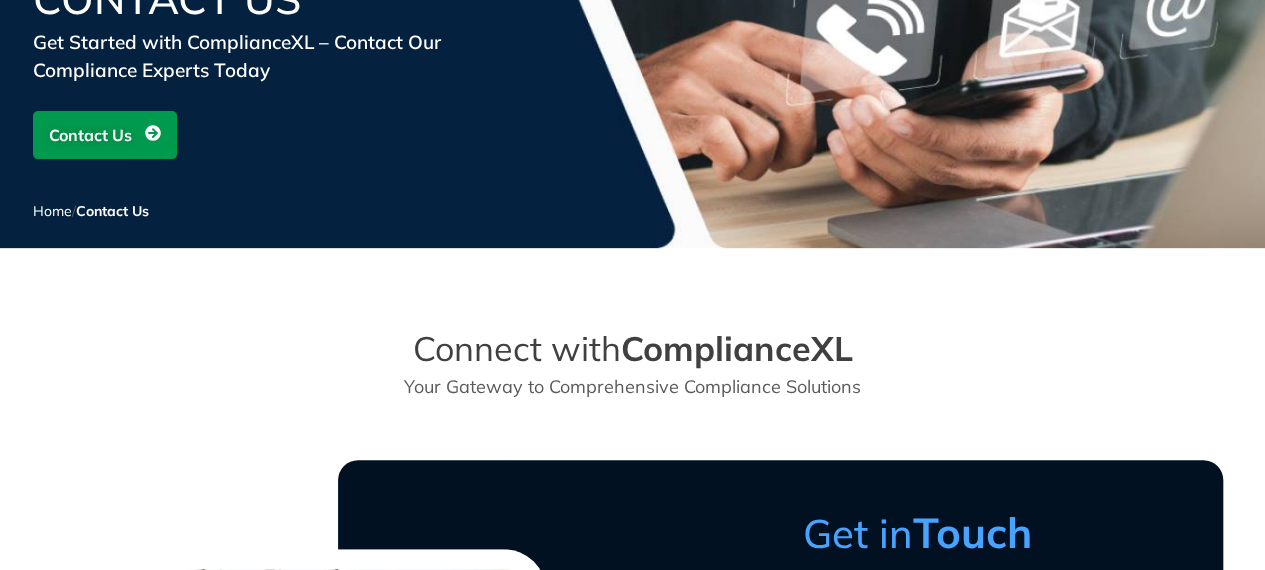 scroll, scrollTop: 299, scrollLeft: 0, axis: vertical 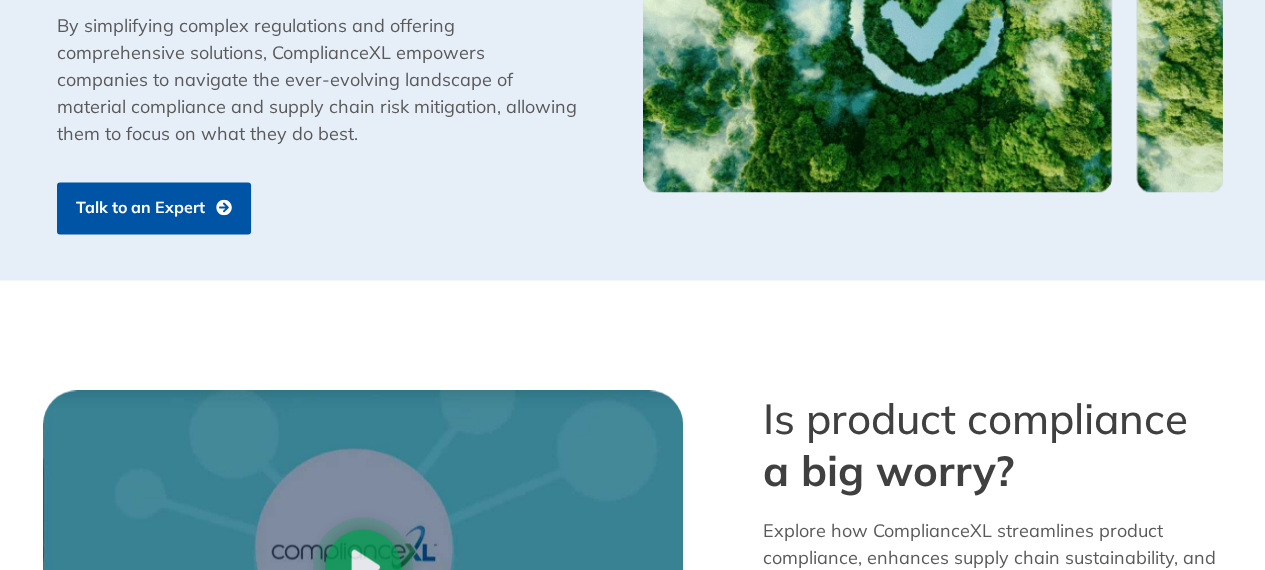 click on "Talk to an Expert" at bounding box center [154, 208] 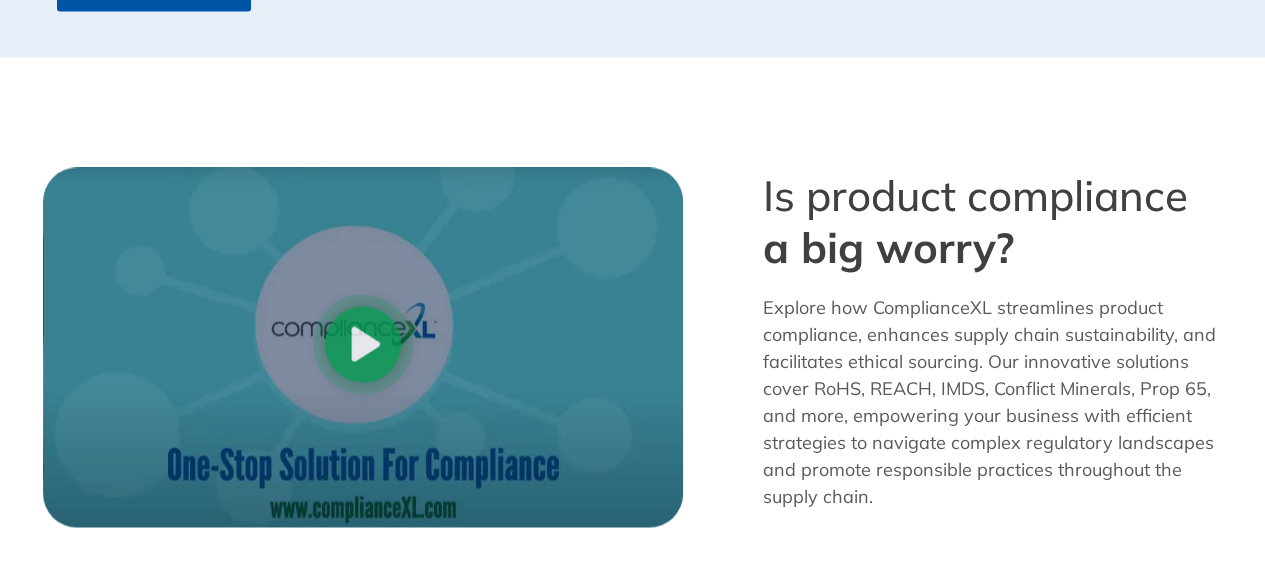 scroll, scrollTop: 1885, scrollLeft: 0, axis: vertical 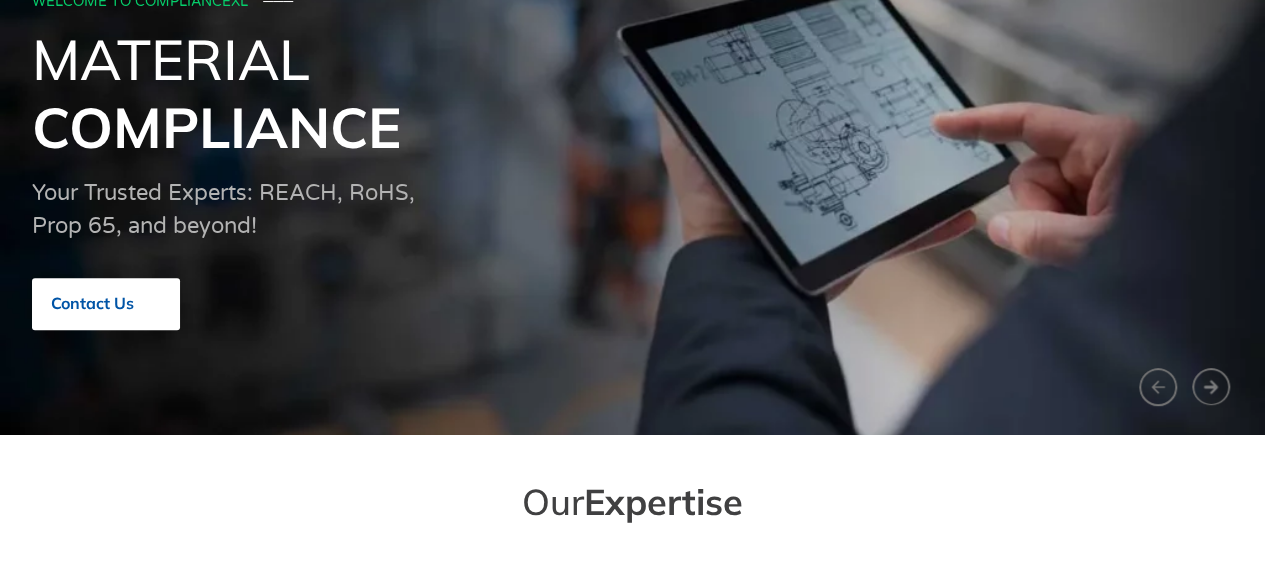 click on "Contact Us" at bounding box center (92, 304) 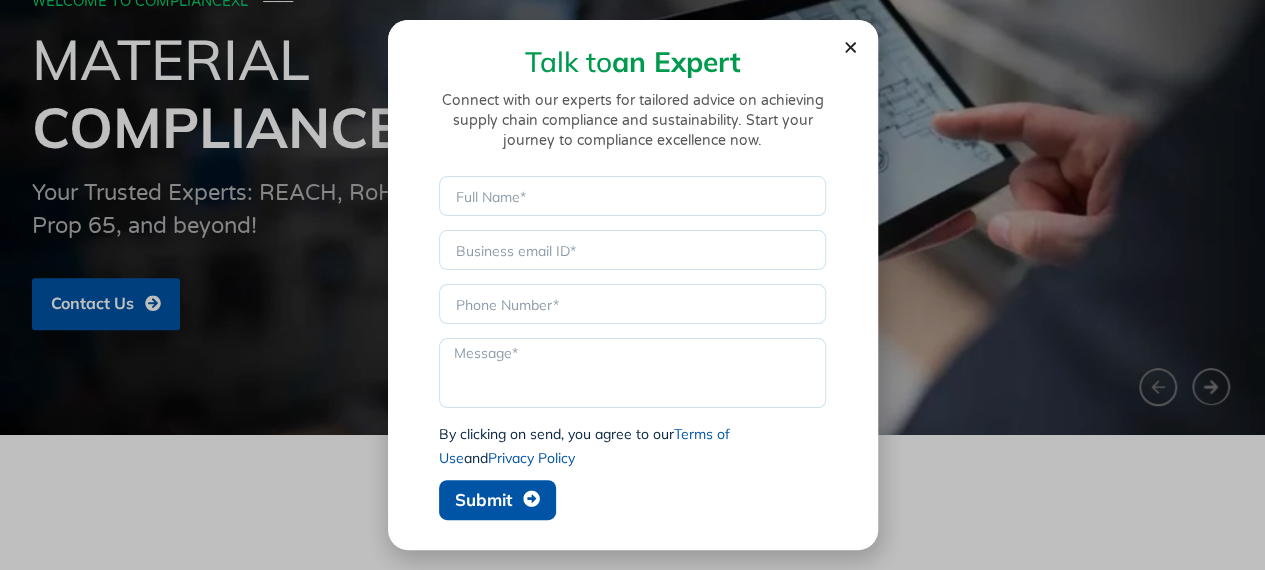 click 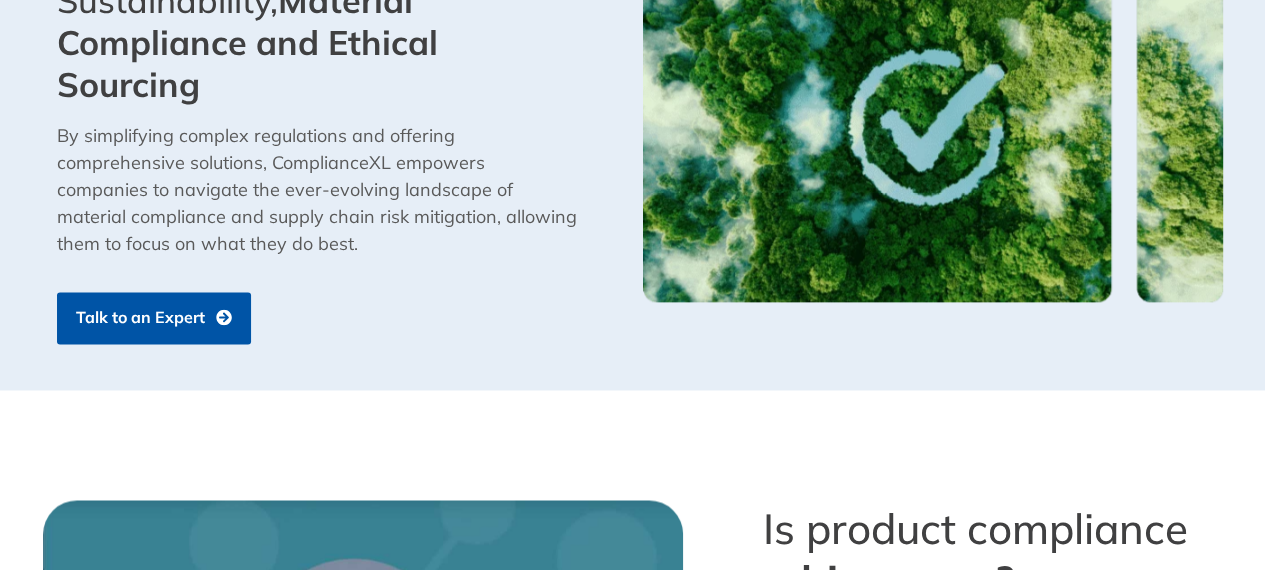 scroll, scrollTop: 1444, scrollLeft: 0, axis: vertical 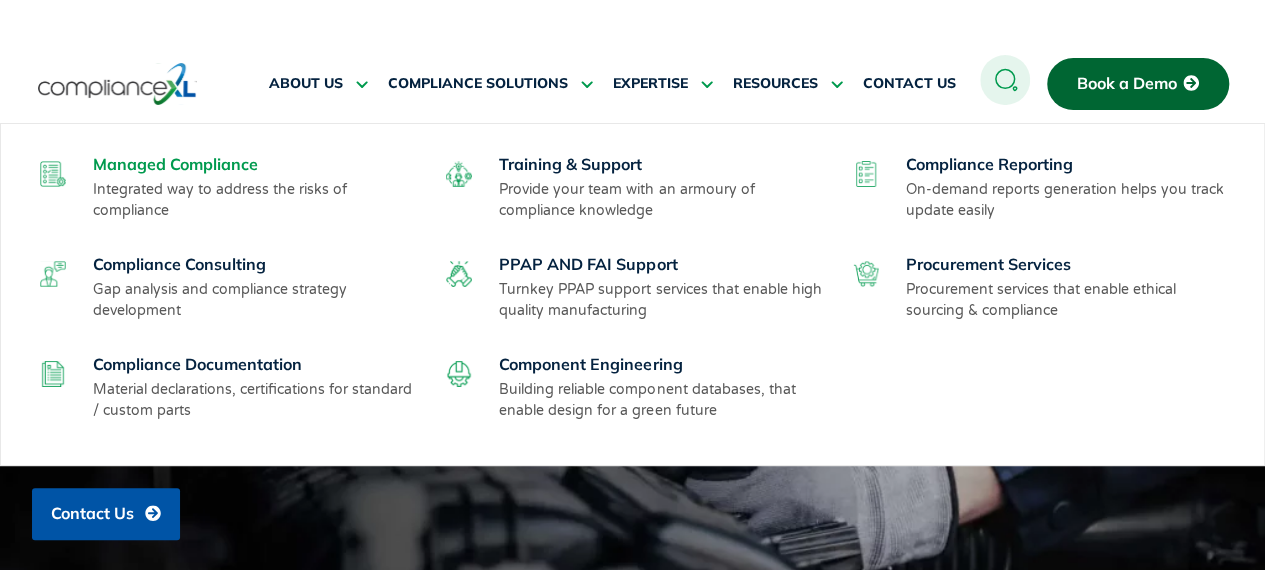 click on "Managed Compliance" at bounding box center [175, 164] 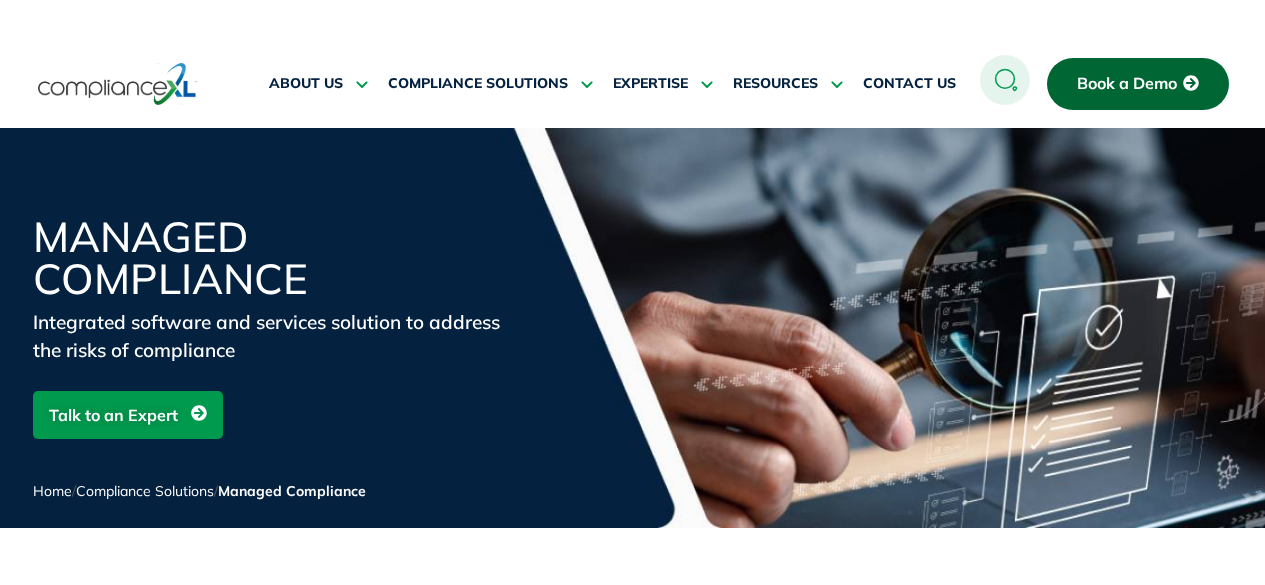 scroll, scrollTop: 400, scrollLeft: 0, axis: vertical 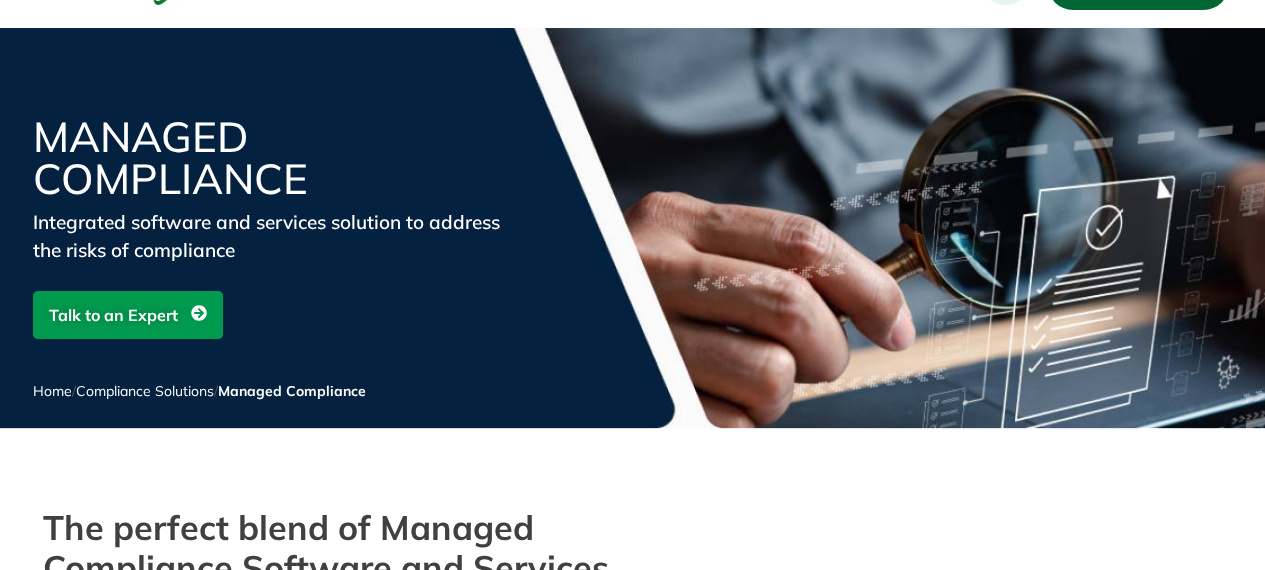 click on "Talk to an Expert" at bounding box center (113, 315) 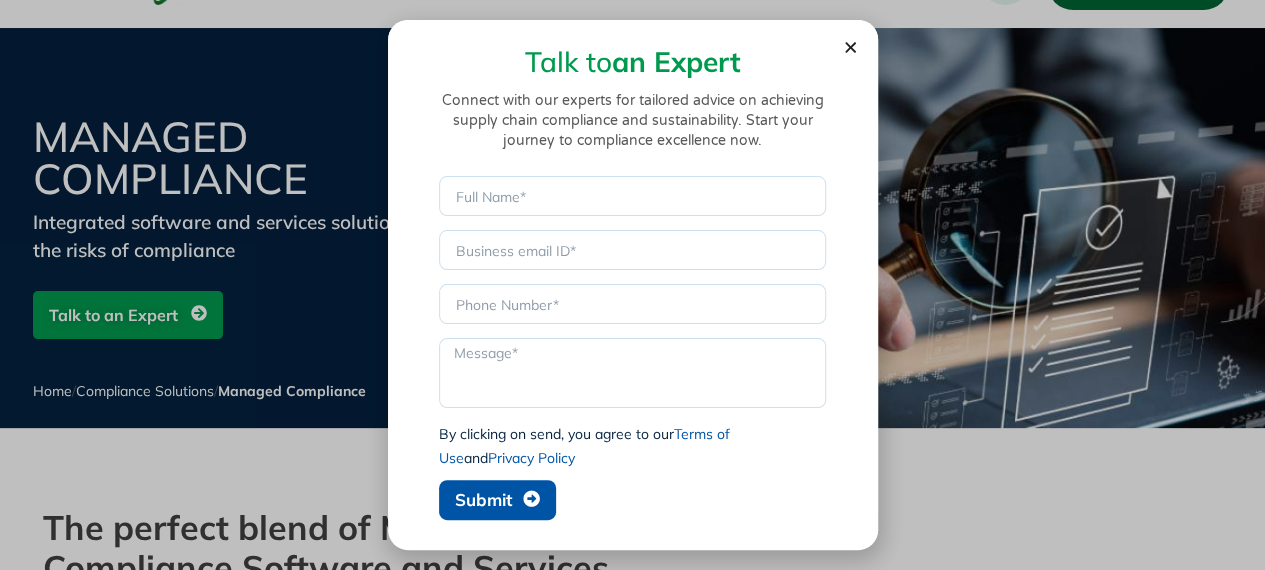 drag, startPoint x: 1053, startPoint y: 477, endPoint x: 1040, endPoint y: 469, distance: 15.264338 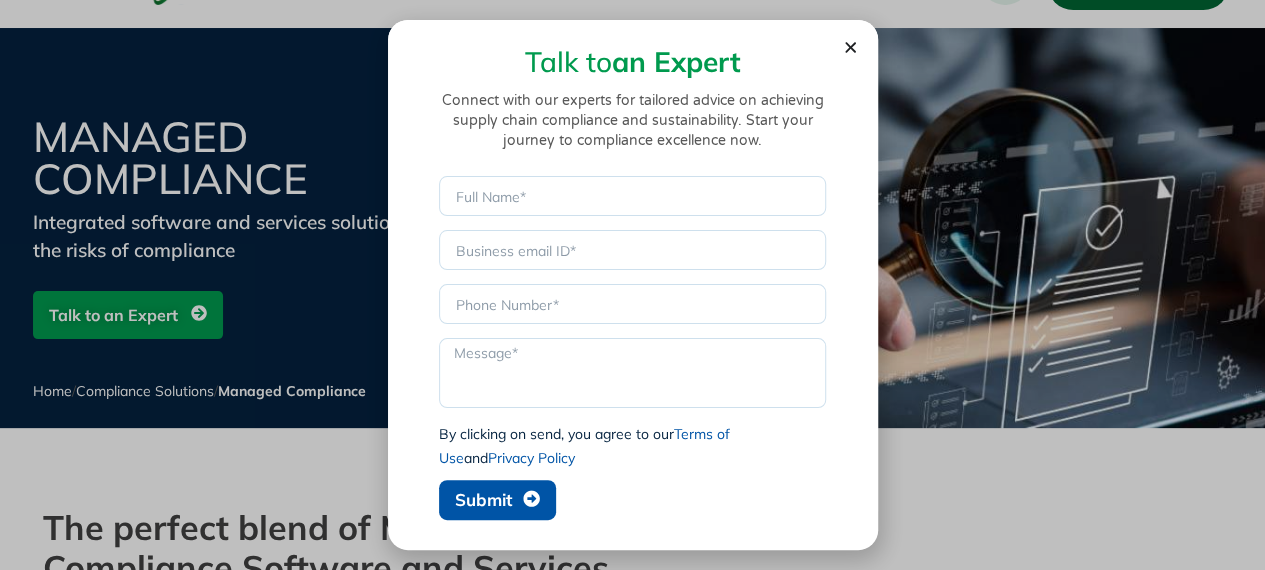 click on "Talk to  an Expert Connect with our experts for tailored advice on achieving supply chain compliance and sustainability. Start your journey to compliance excellence now.
Name
Email
Phone
Message
By clicking on send, you agree to our  Terms of Use  and  Privacy Policy
Submit" at bounding box center (632, 285) 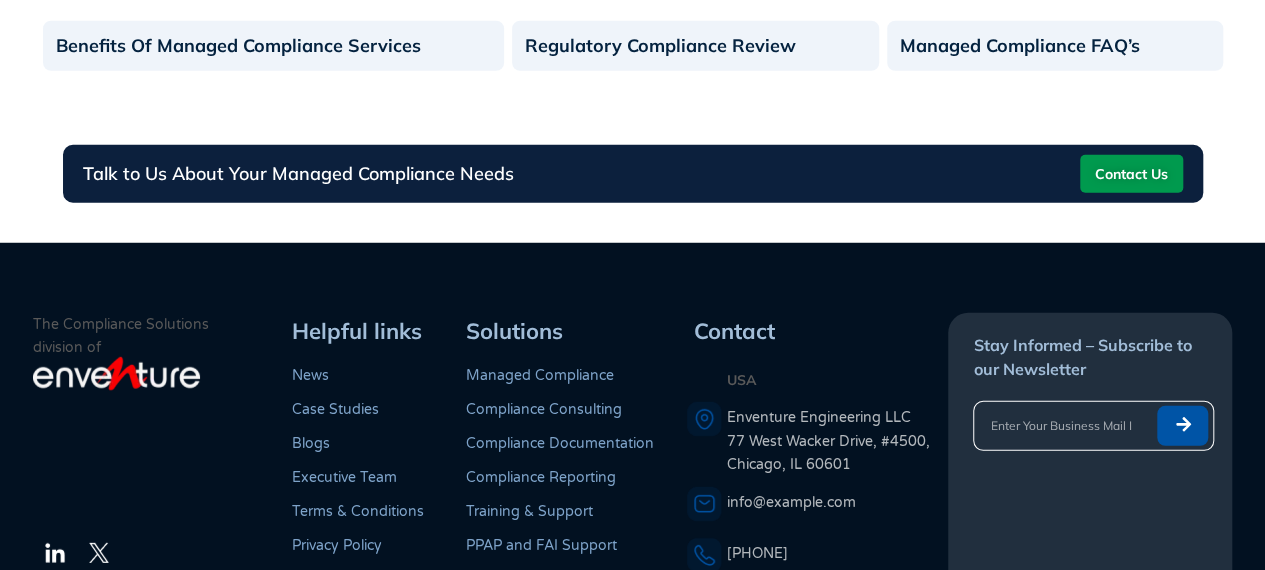 scroll, scrollTop: 2500, scrollLeft: 0, axis: vertical 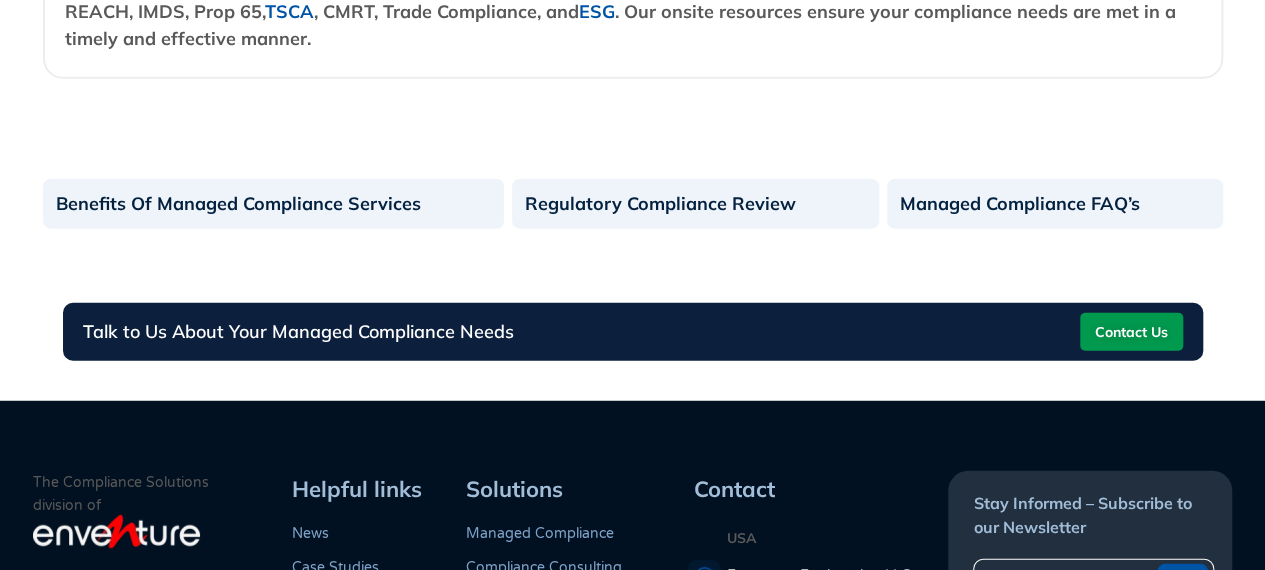 click on "Contact Us" at bounding box center (1131, 332) 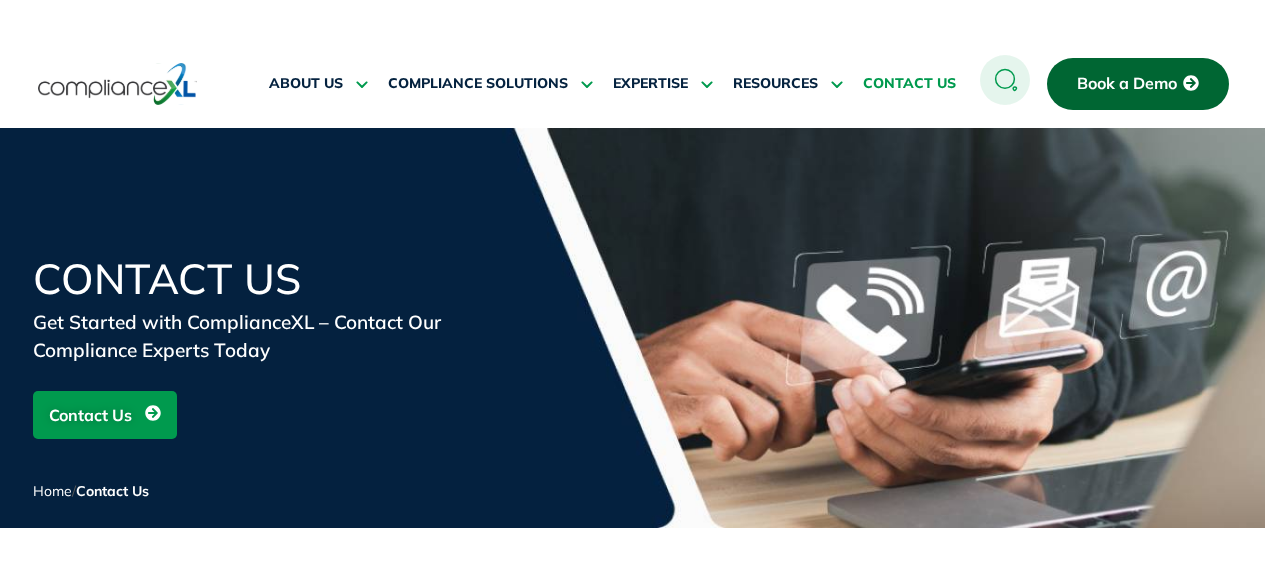 scroll, scrollTop: 0, scrollLeft: 0, axis: both 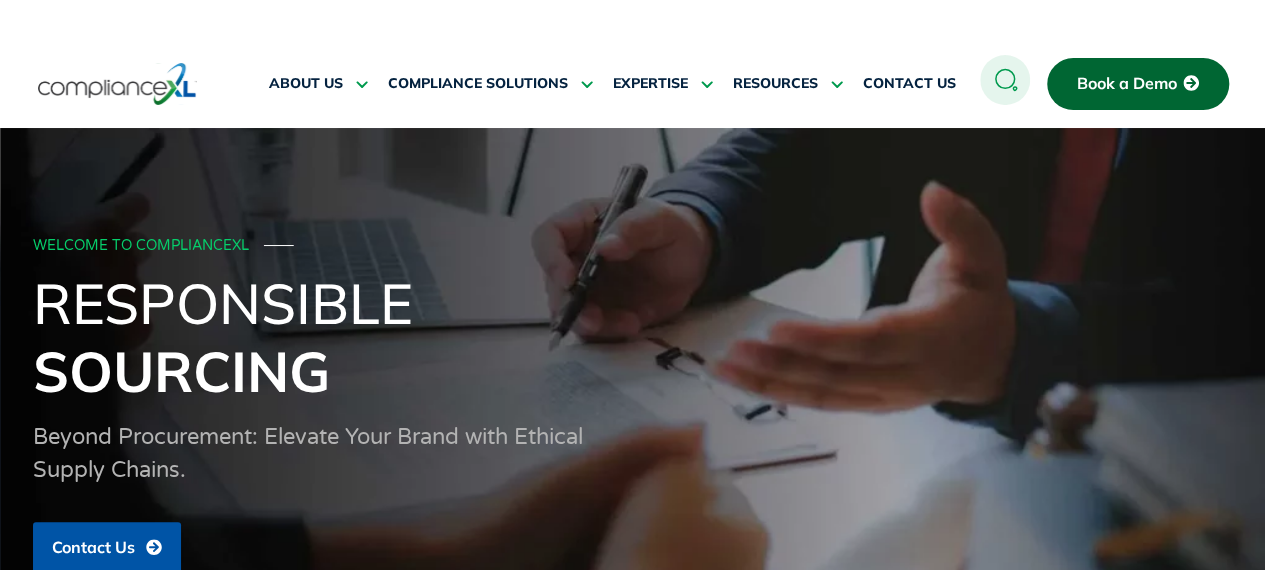 click 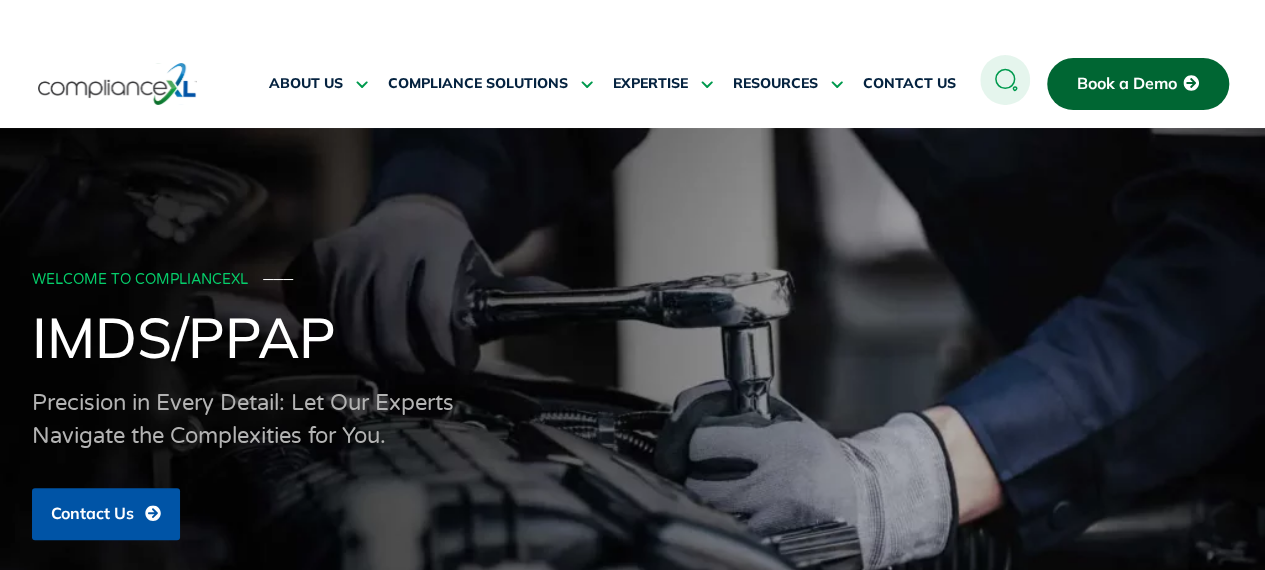 click at bounding box center (17, 6143) 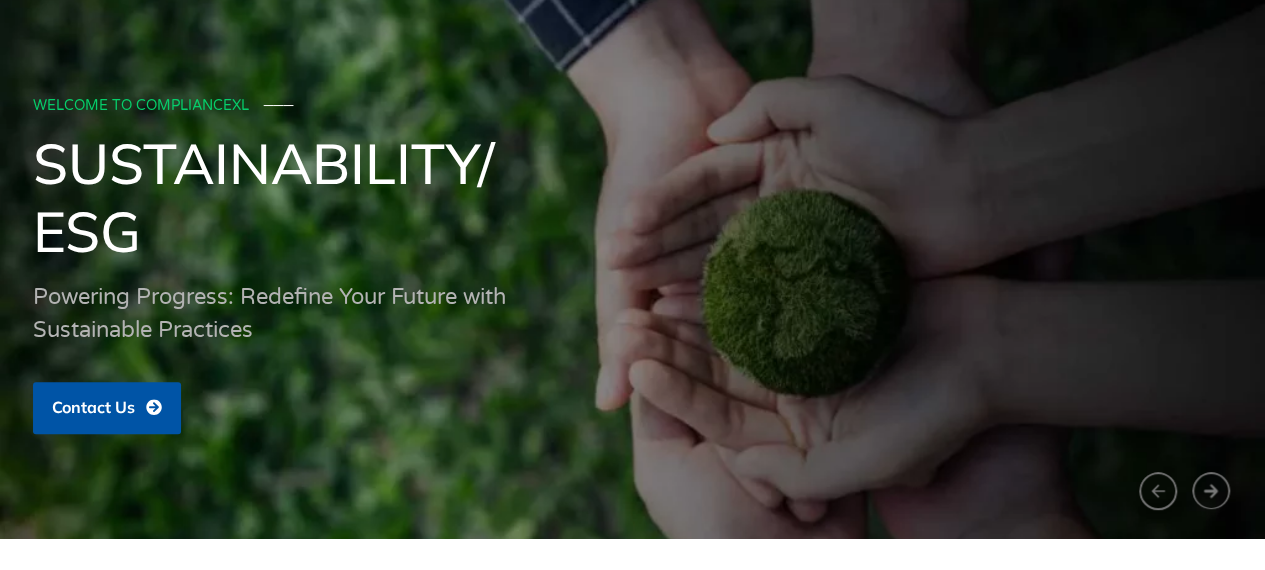 scroll, scrollTop: 0, scrollLeft: 0, axis: both 